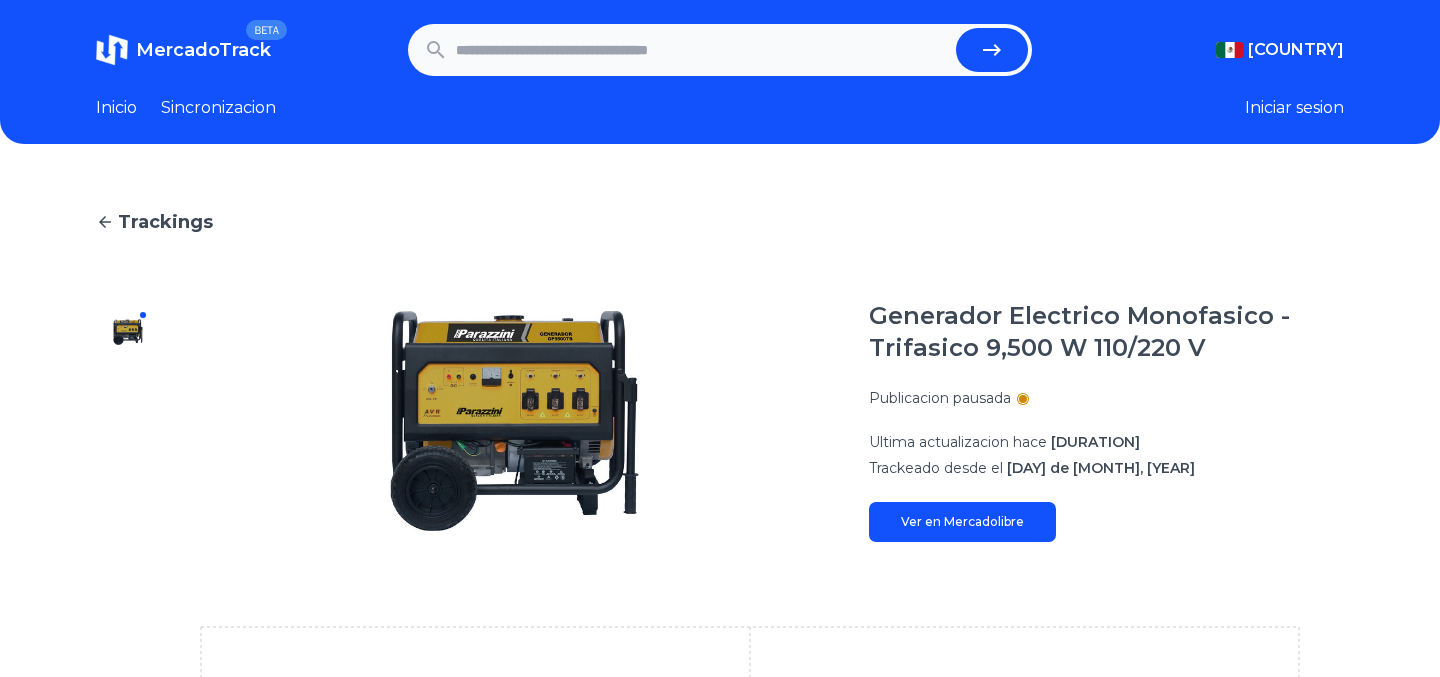scroll, scrollTop: 0, scrollLeft: 0, axis: both 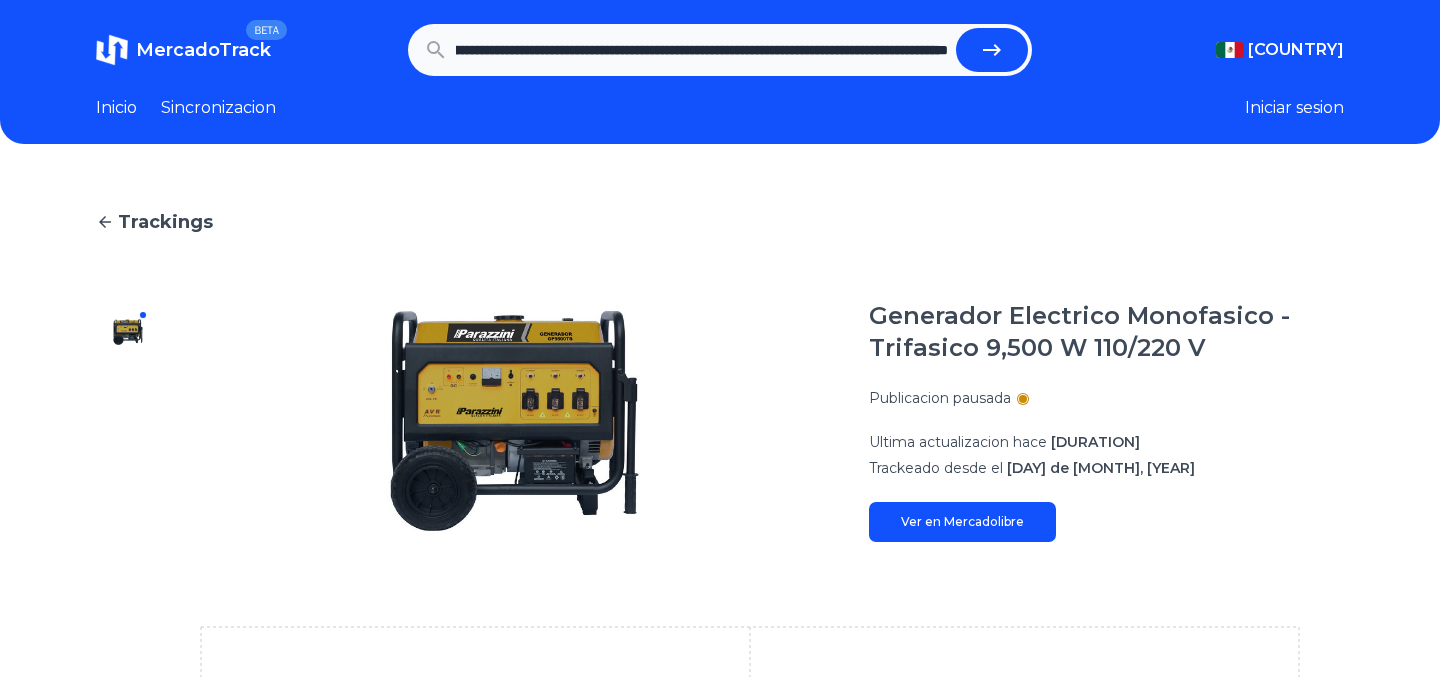 type on "**********" 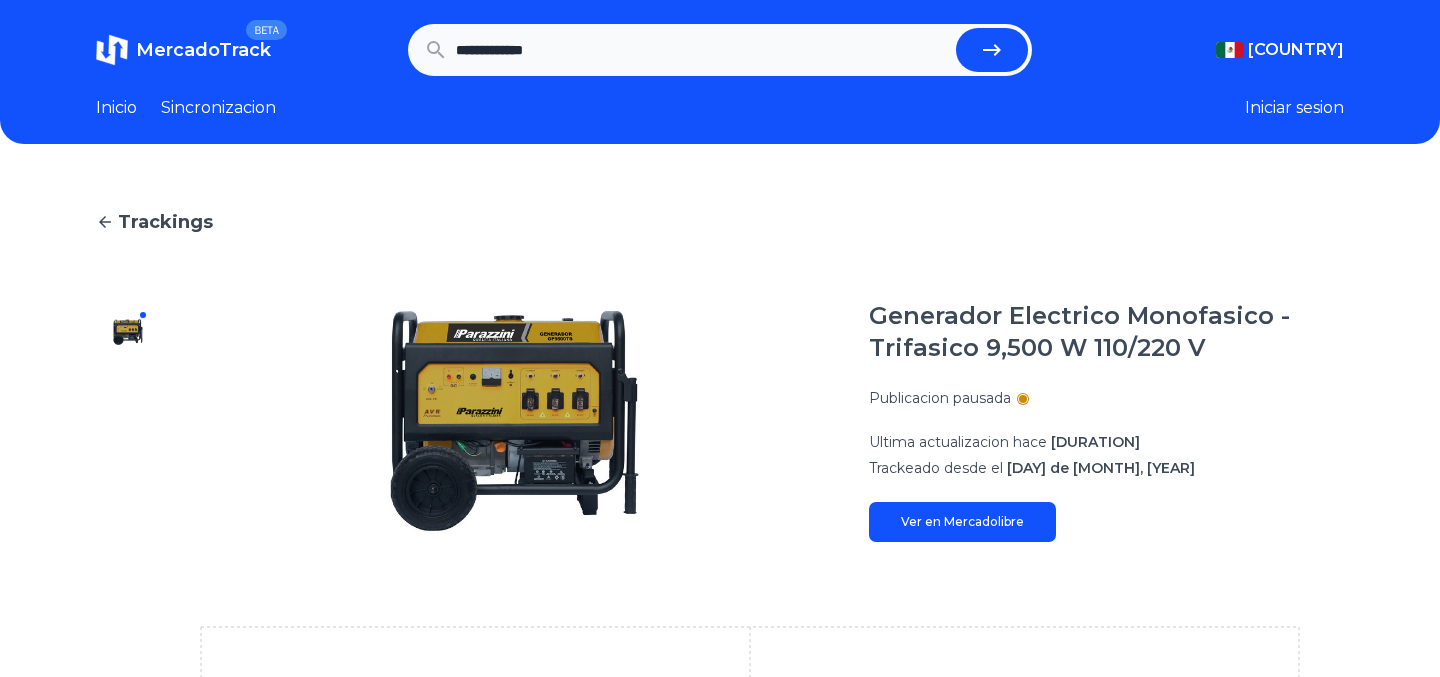 scroll, scrollTop: 0, scrollLeft: 0, axis: both 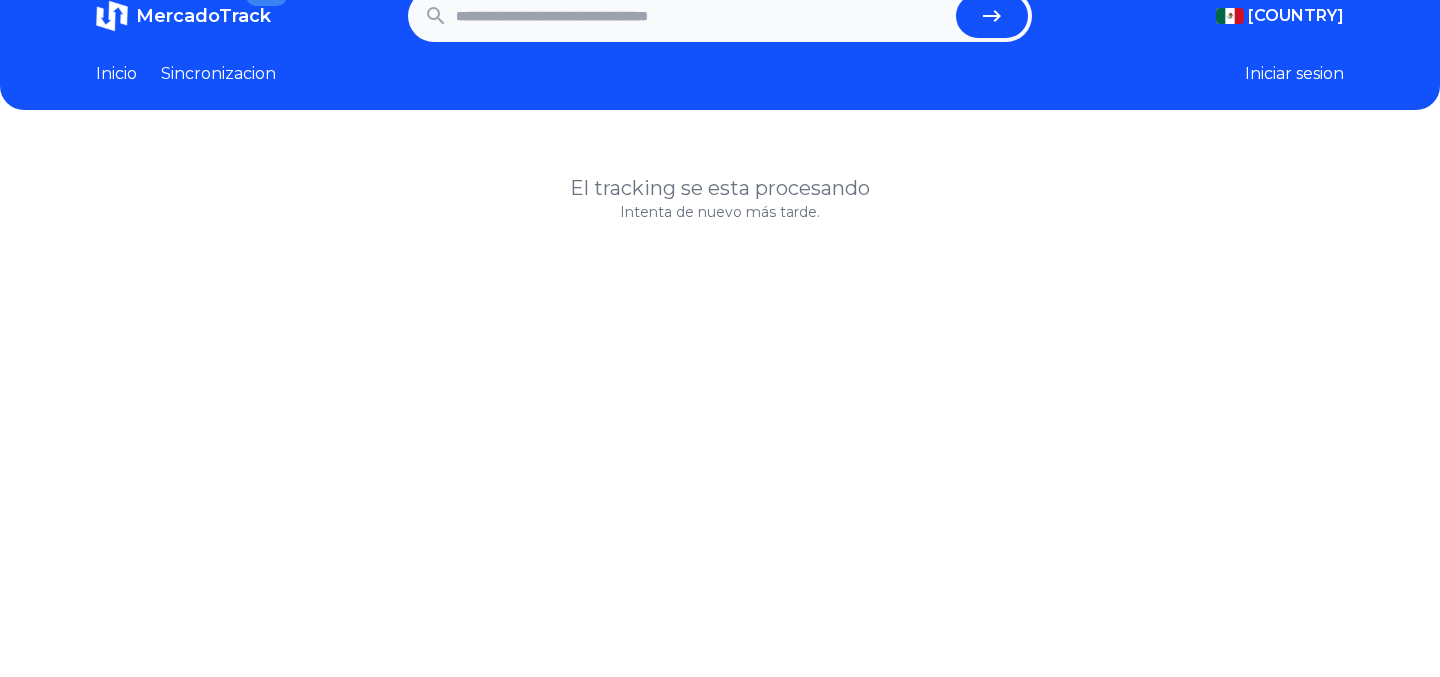 click at bounding box center [702, 16] 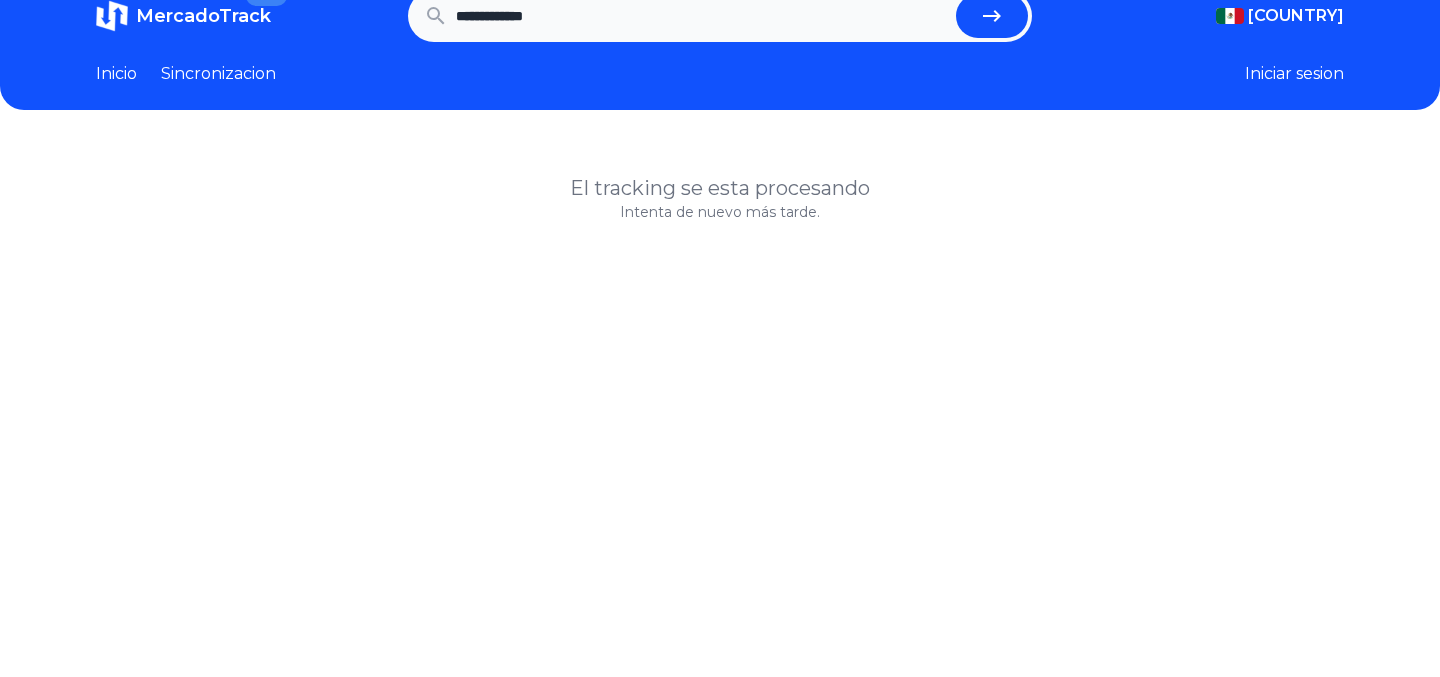 click on "**********" at bounding box center (702, 16) 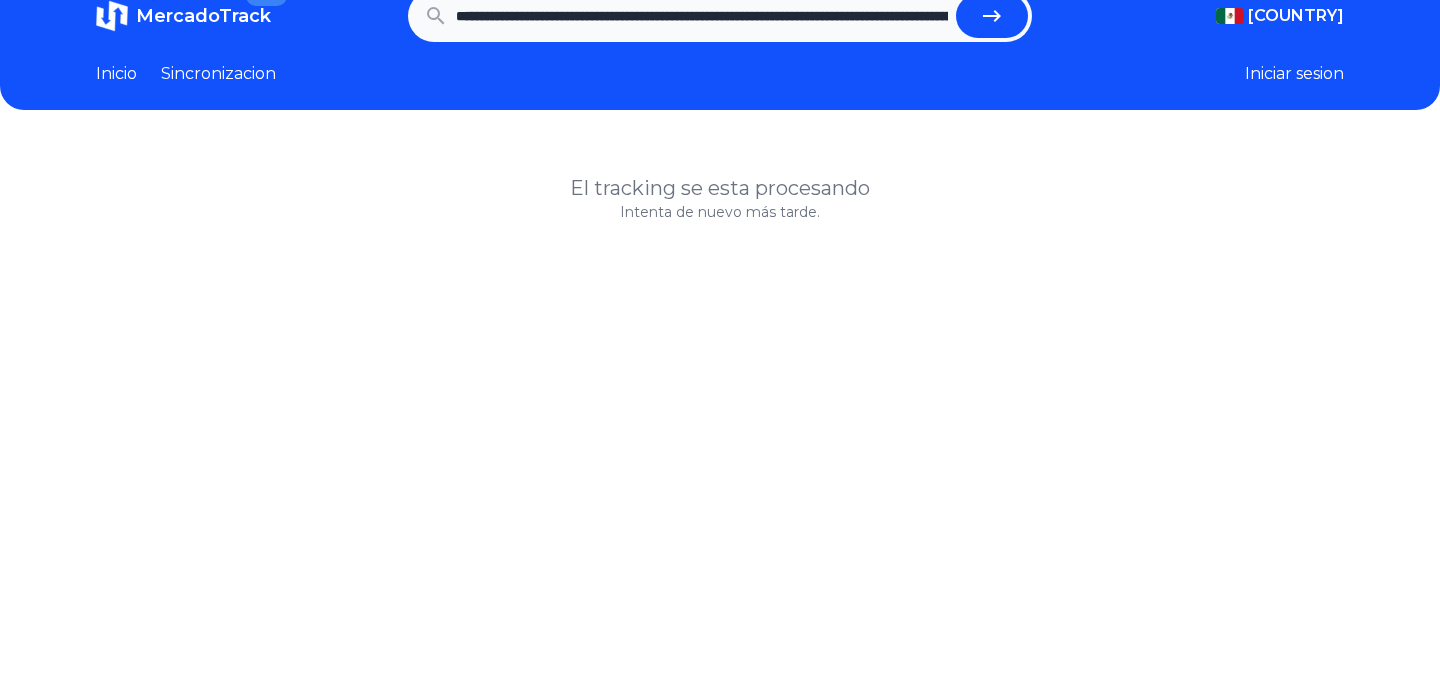 scroll, scrollTop: 0, scrollLeft: 1803, axis: horizontal 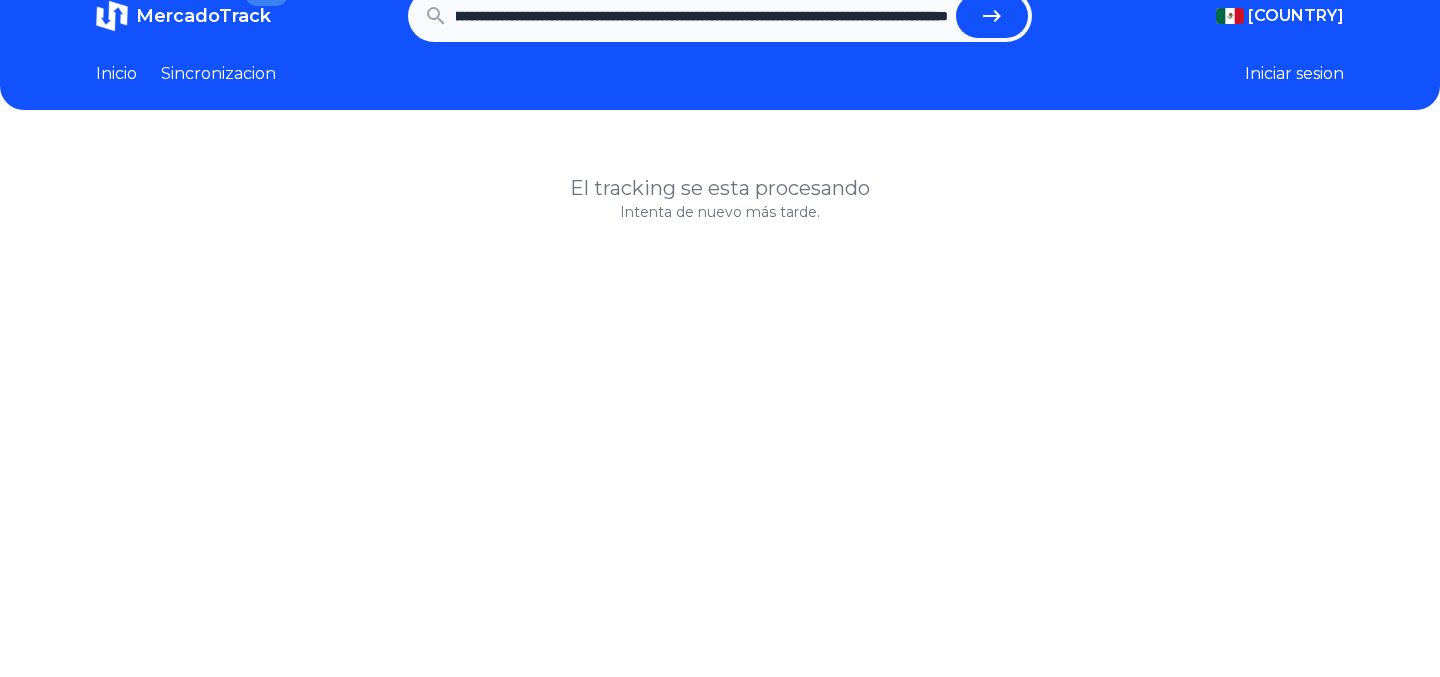 type on "**********" 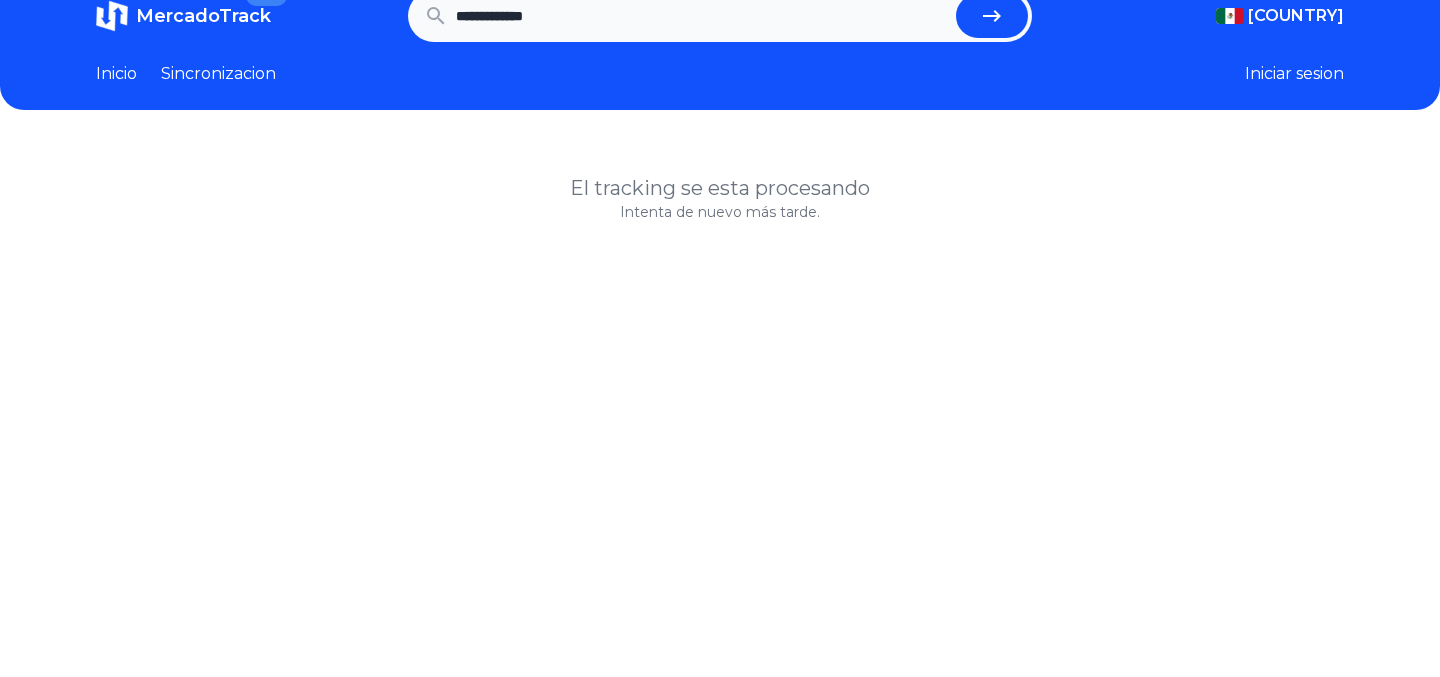 scroll, scrollTop: 0, scrollLeft: 0, axis: both 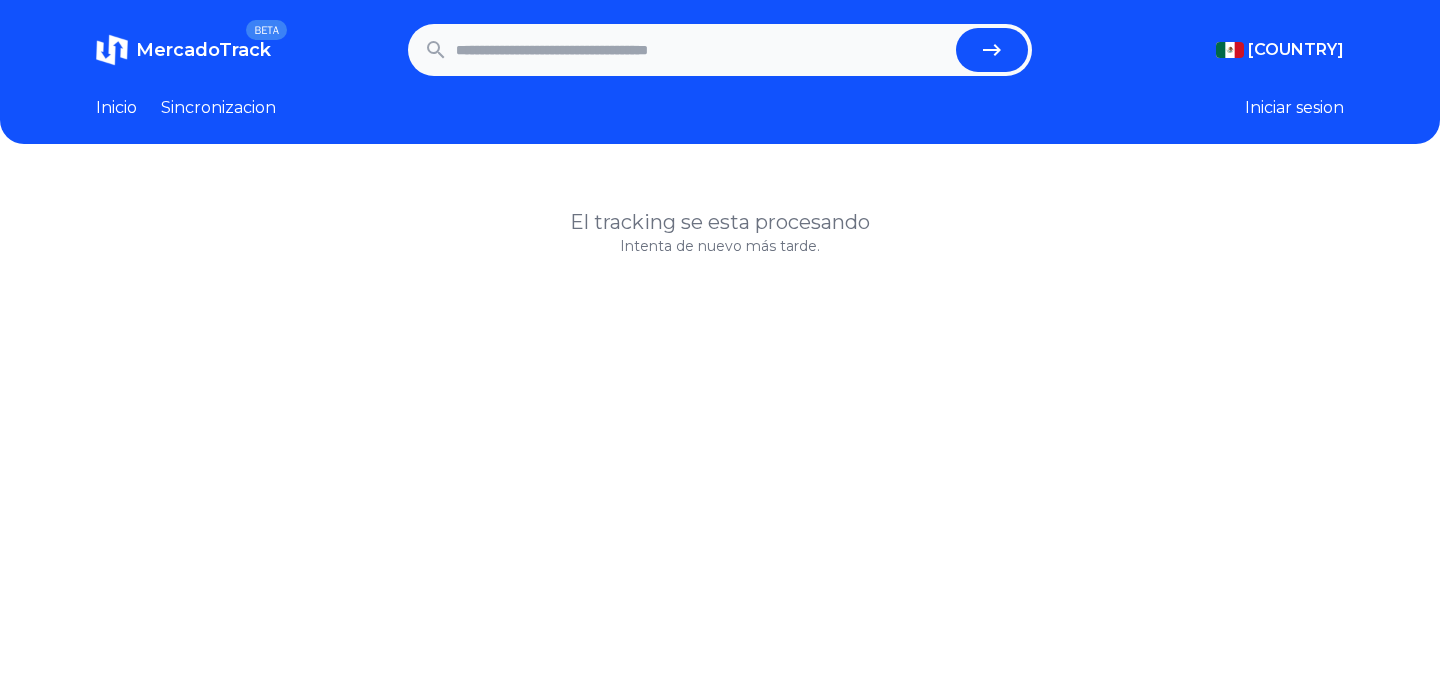 drag, startPoint x: 778, startPoint y: 310, endPoint x: 762, endPoint y: 267, distance: 45.88028 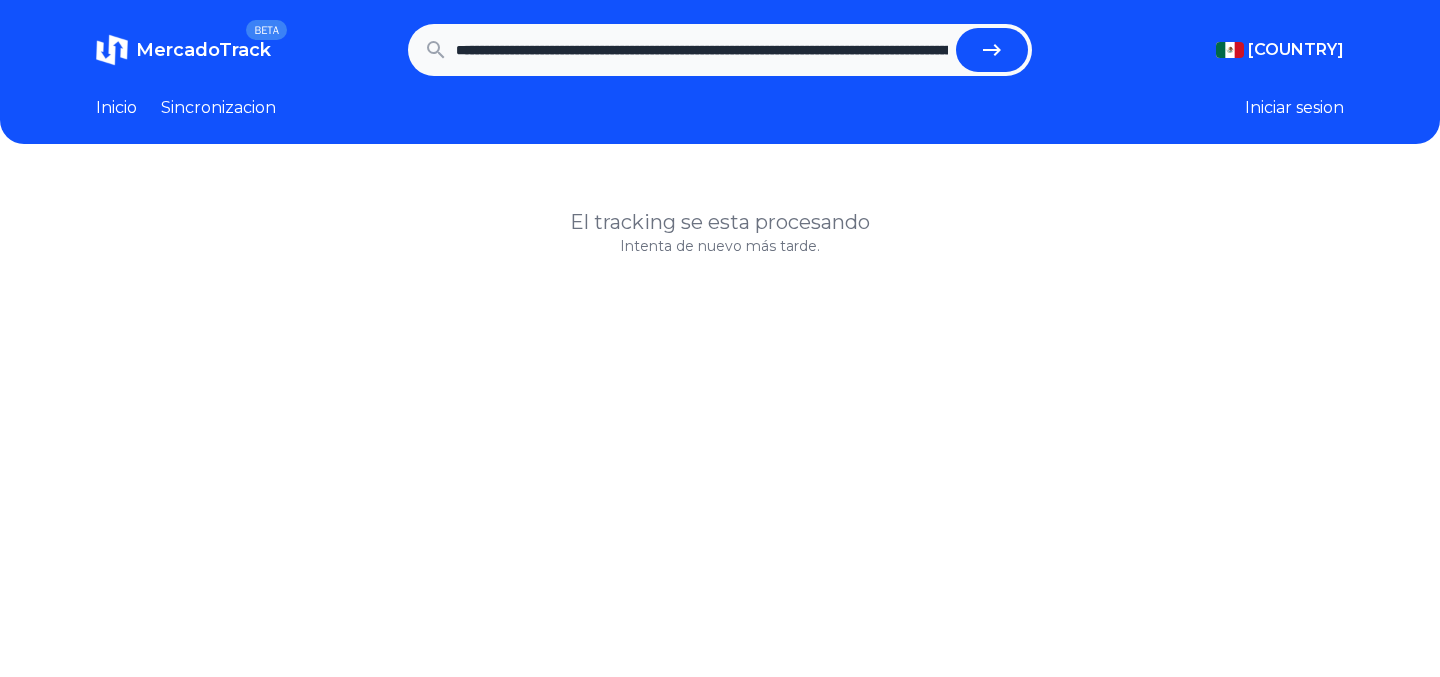 scroll, scrollTop: 0, scrollLeft: 458, axis: horizontal 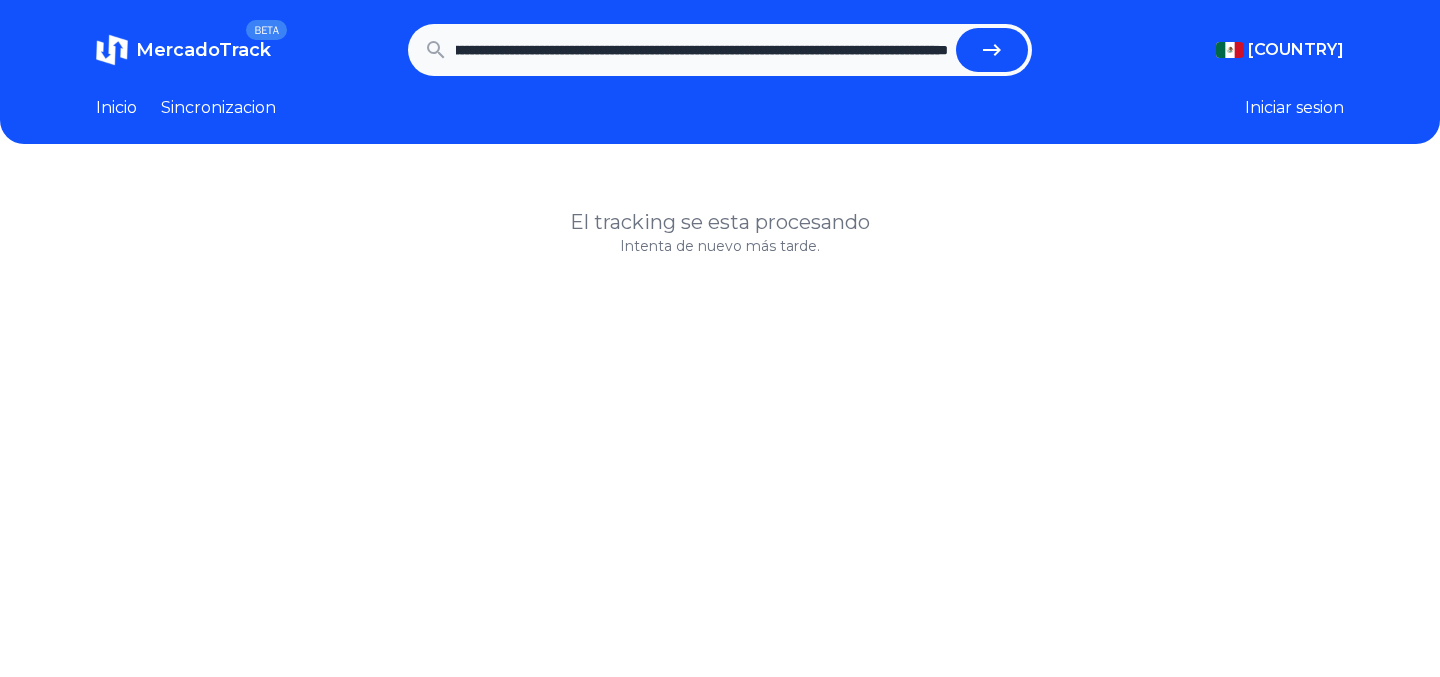type on "**********" 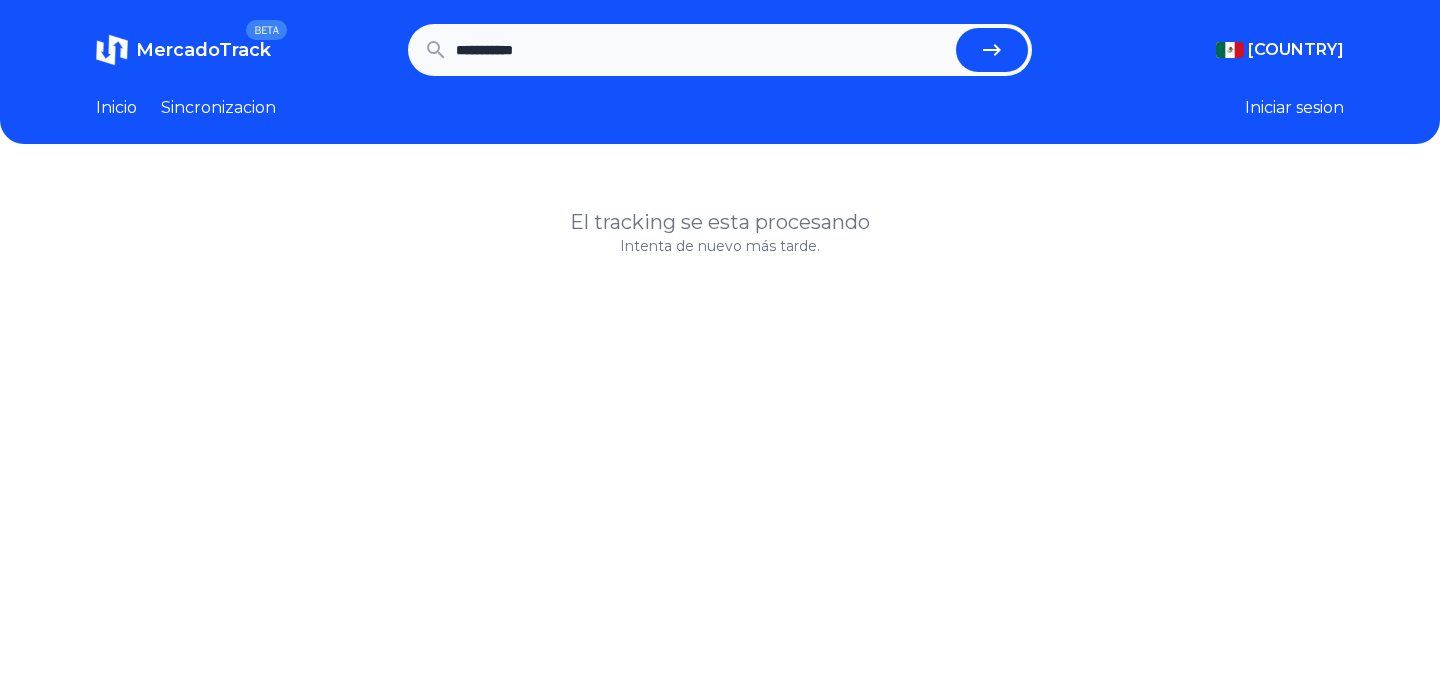 scroll, scrollTop: 0, scrollLeft: 0, axis: both 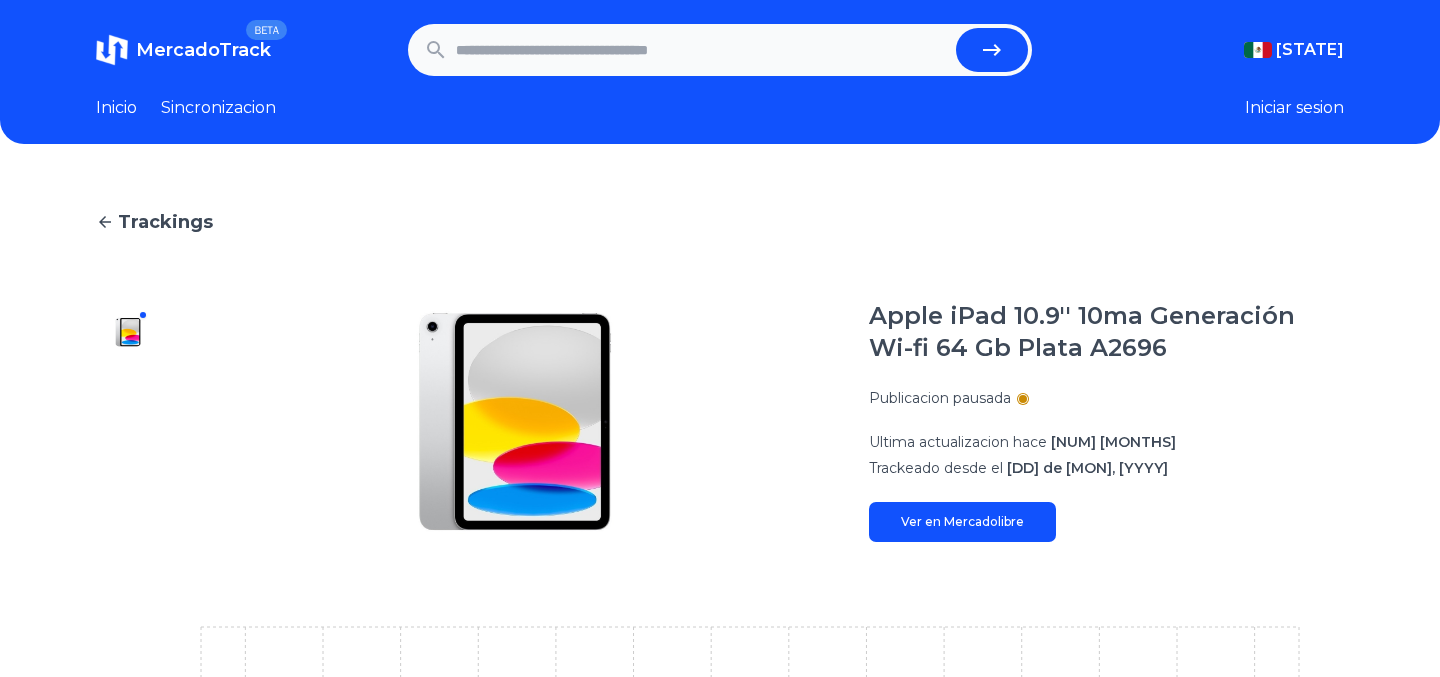 click at bounding box center (702, 50) 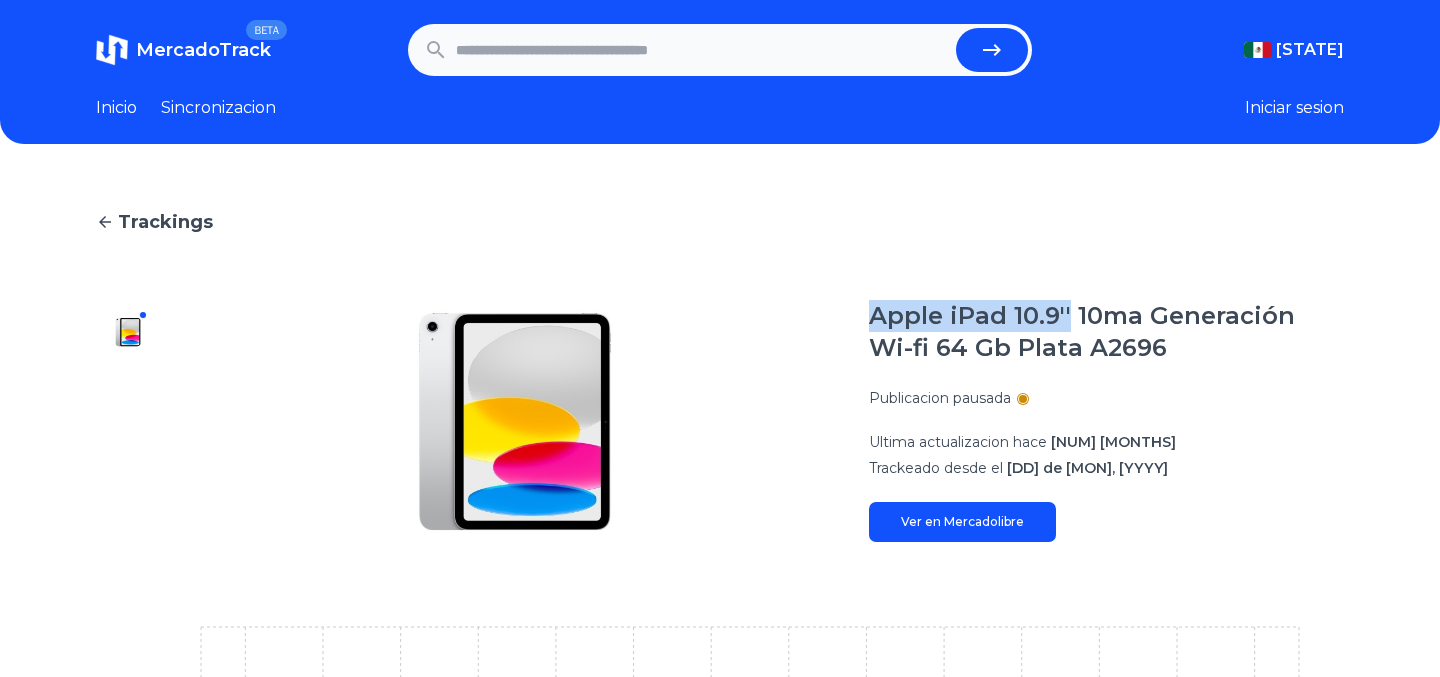 drag, startPoint x: 872, startPoint y: 312, endPoint x: 1065, endPoint y: 314, distance: 193.01036 